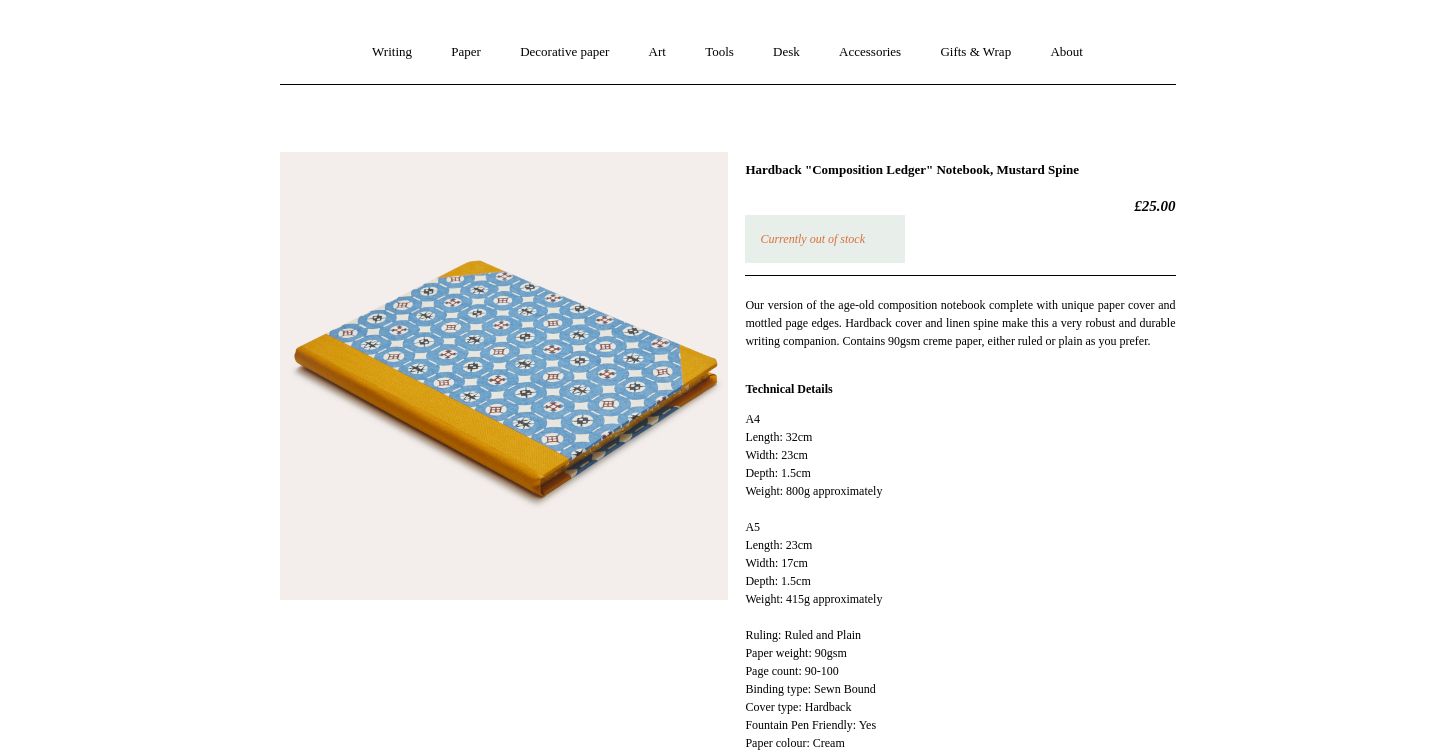 scroll, scrollTop: 0, scrollLeft: 0, axis: both 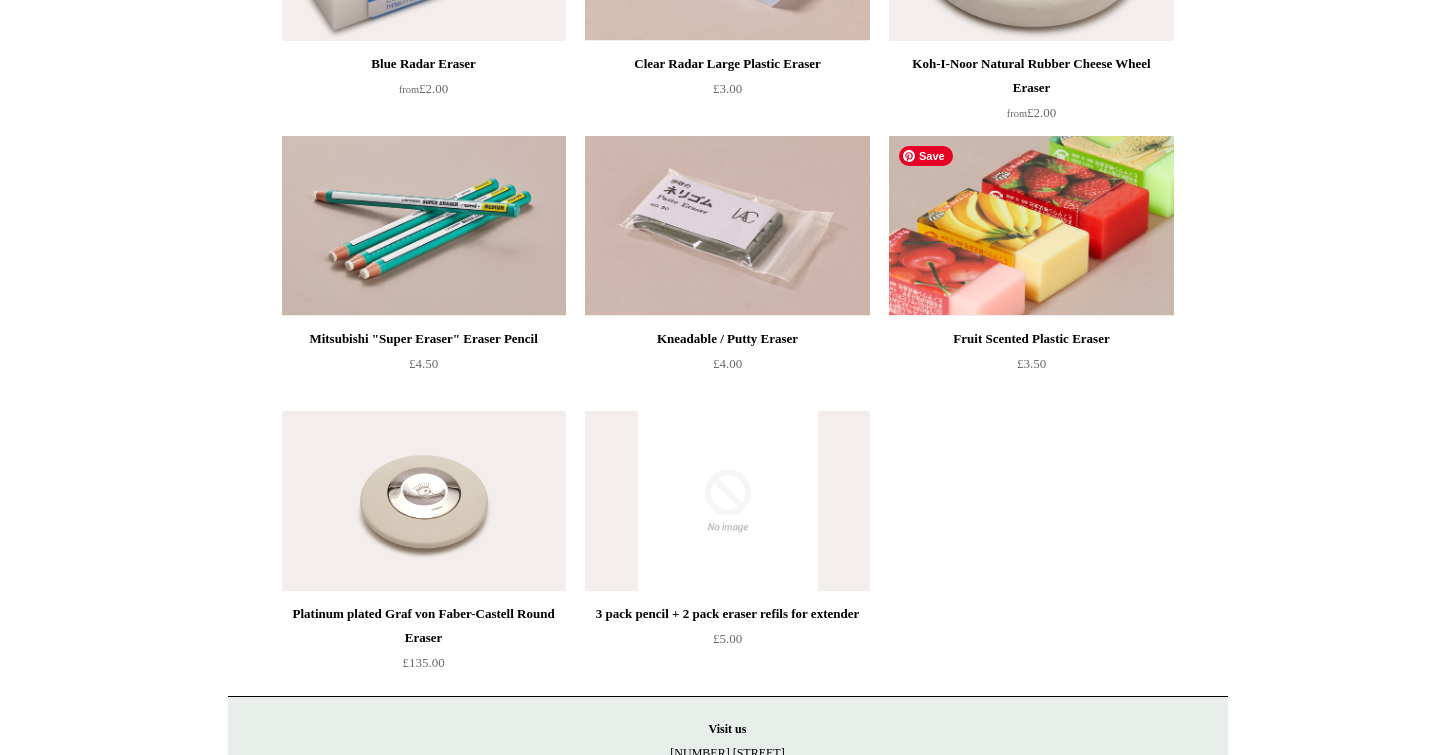 click at bounding box center [1031, 226] 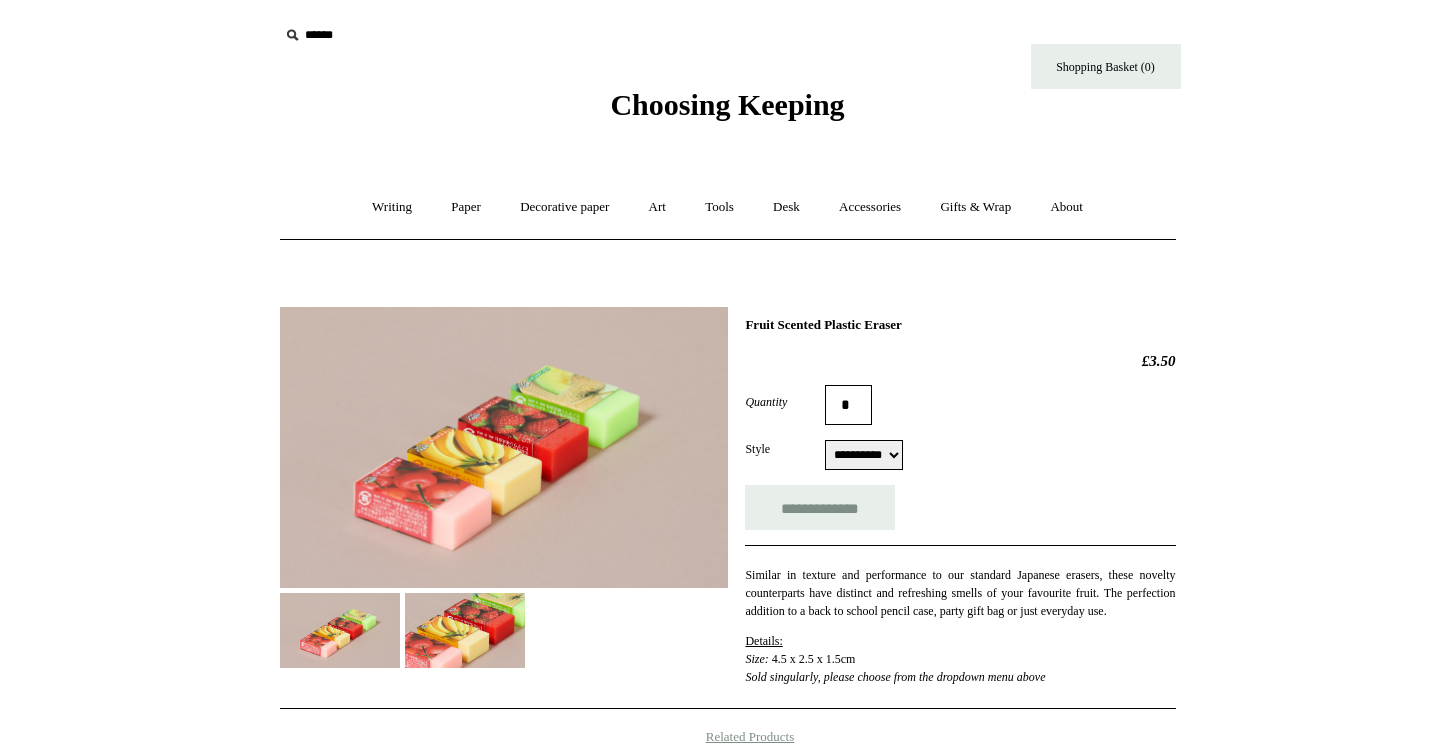 scroll, scrollTop: 0, scrollLeft: 0, axis: both 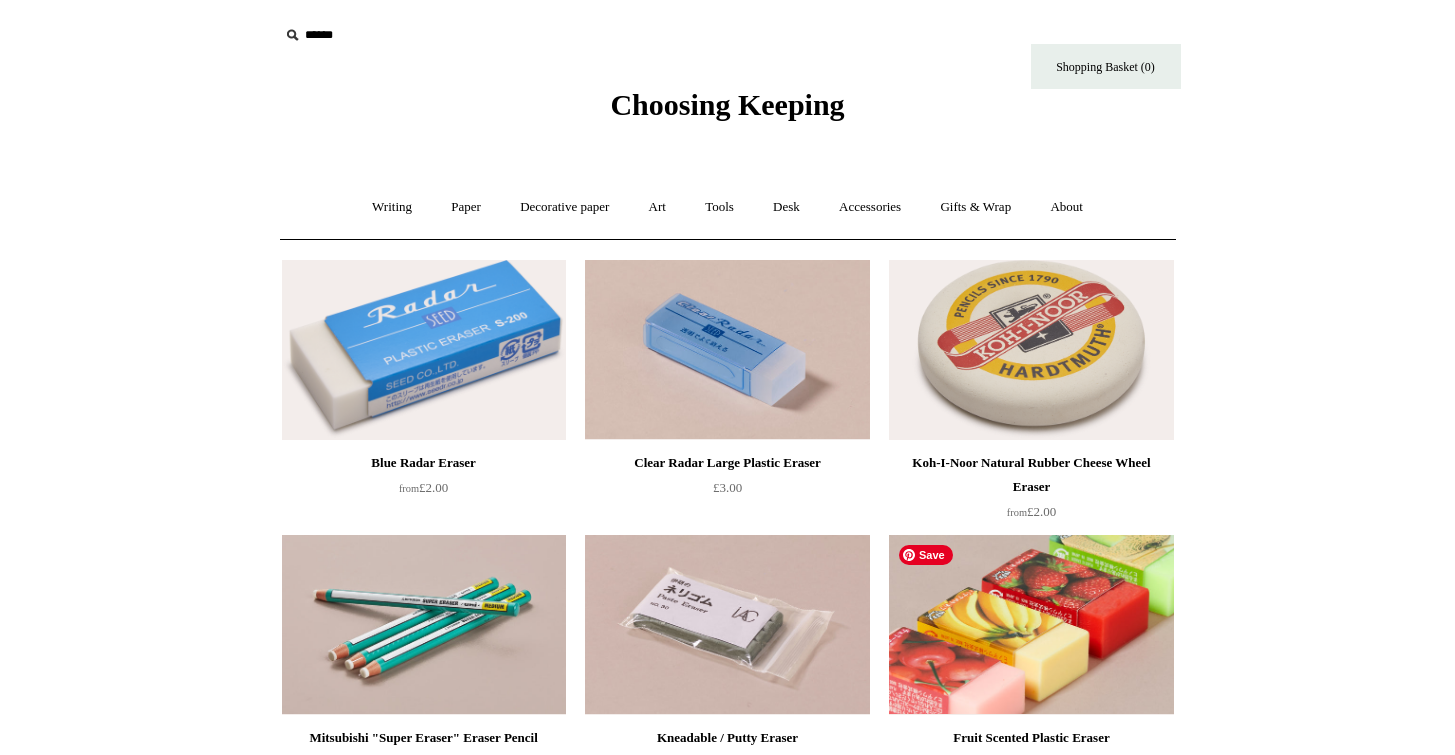 click at bounding box center (1031, 625) 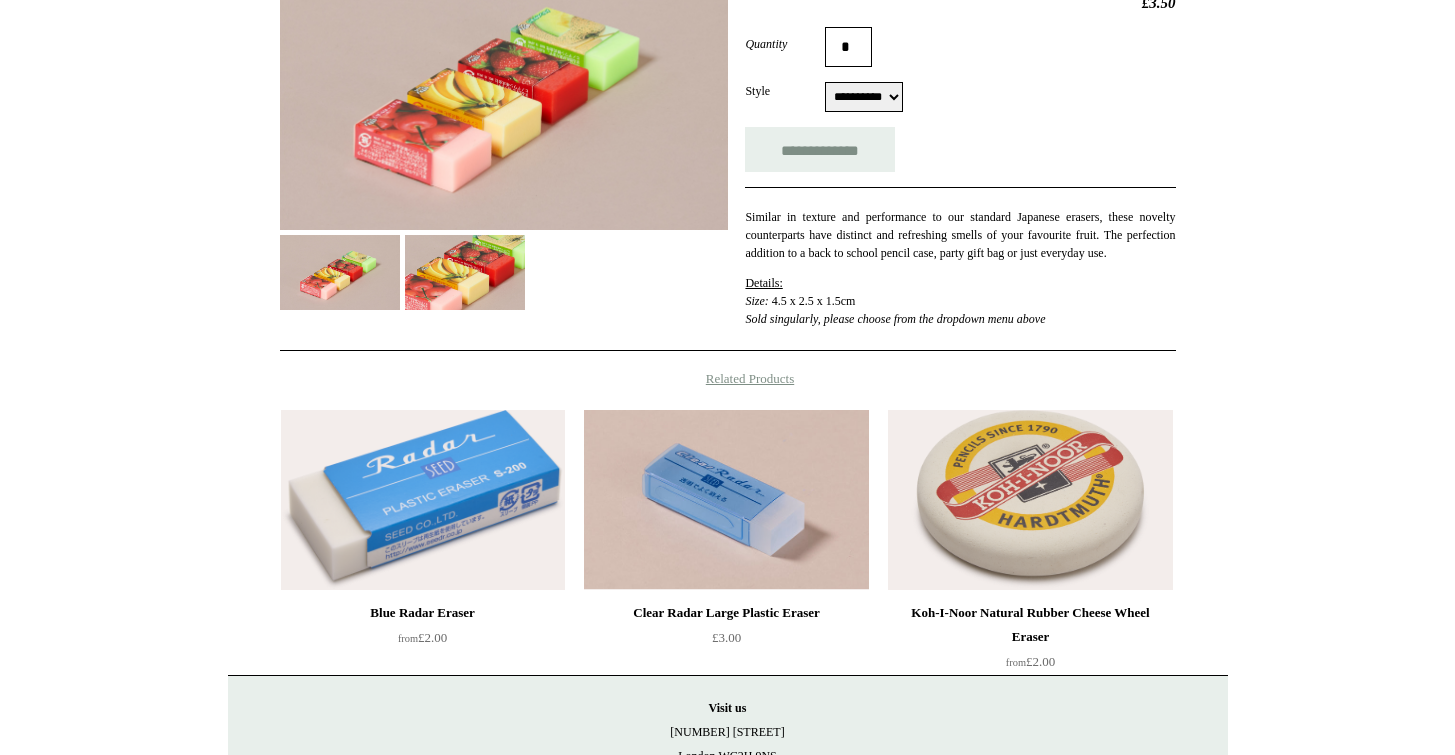 scroll, scrollTop: 0, scrollLeft: 0, axis: both 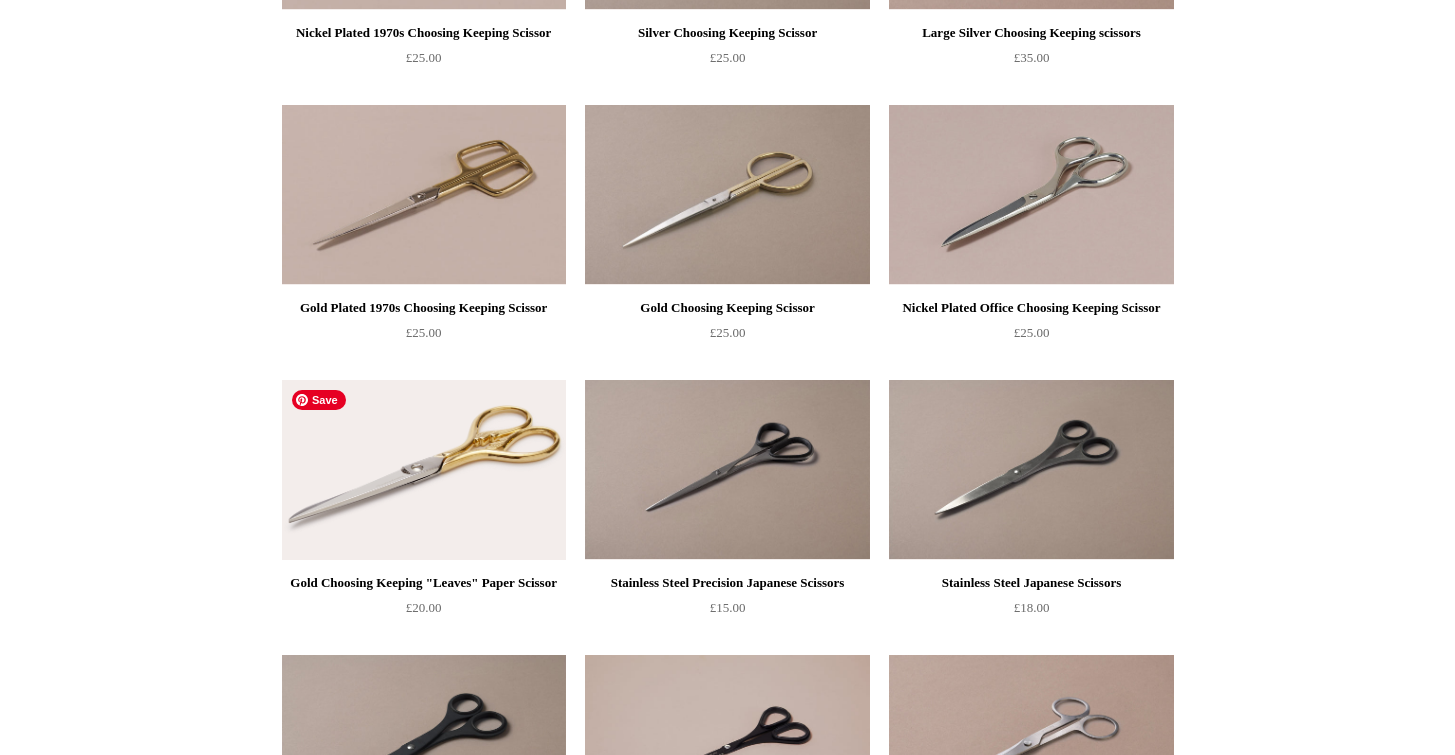 click at bounding box center [424, 470] 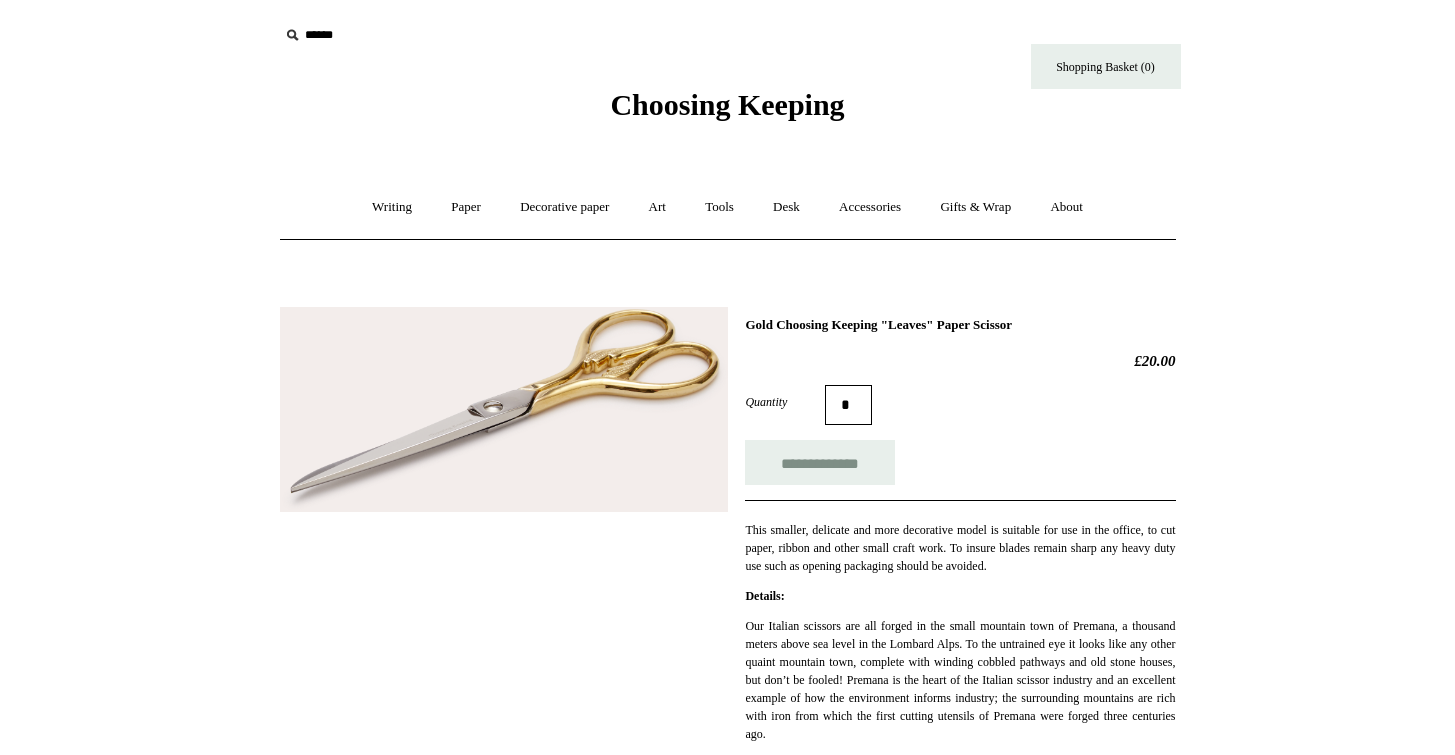 scroll, scrollTop: 0, scrollLeft: 0, axis: both 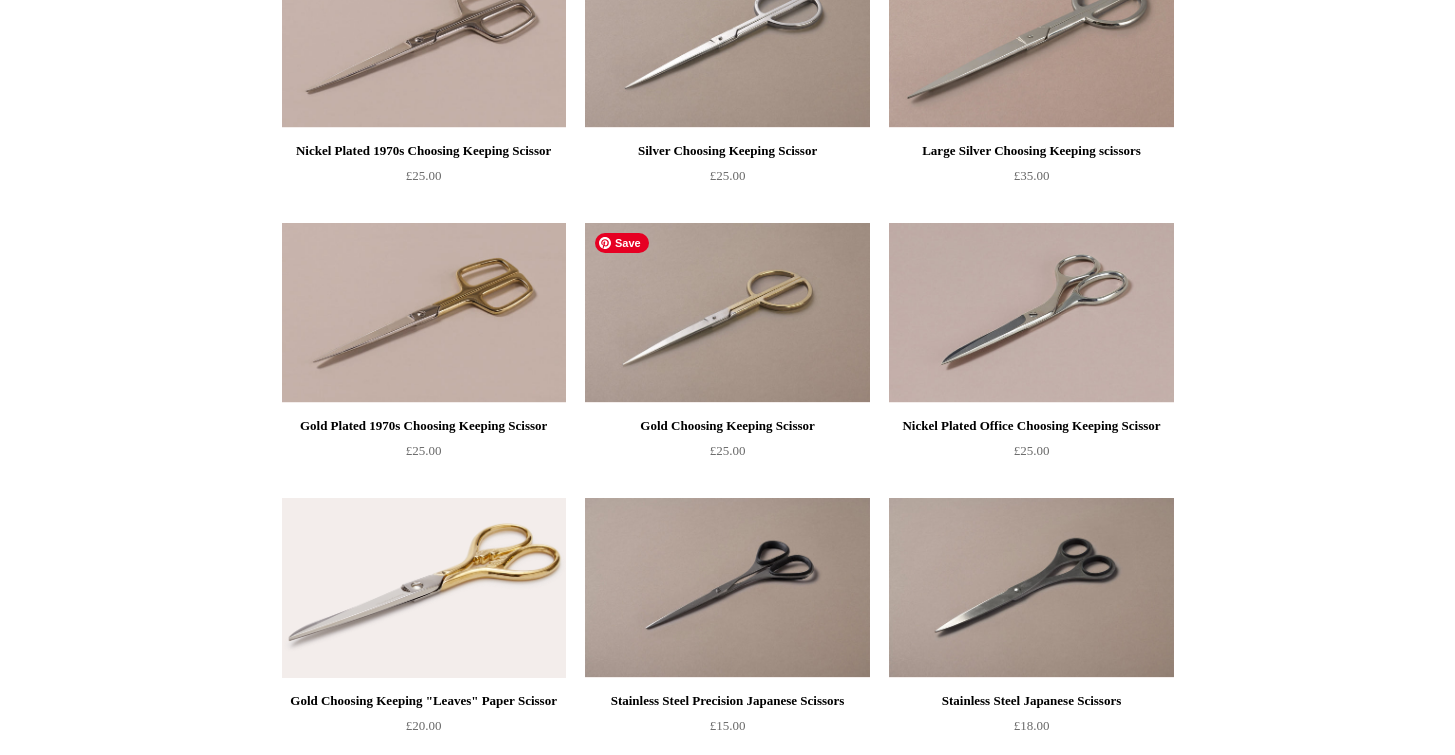 click at bounding box center [727, 313] 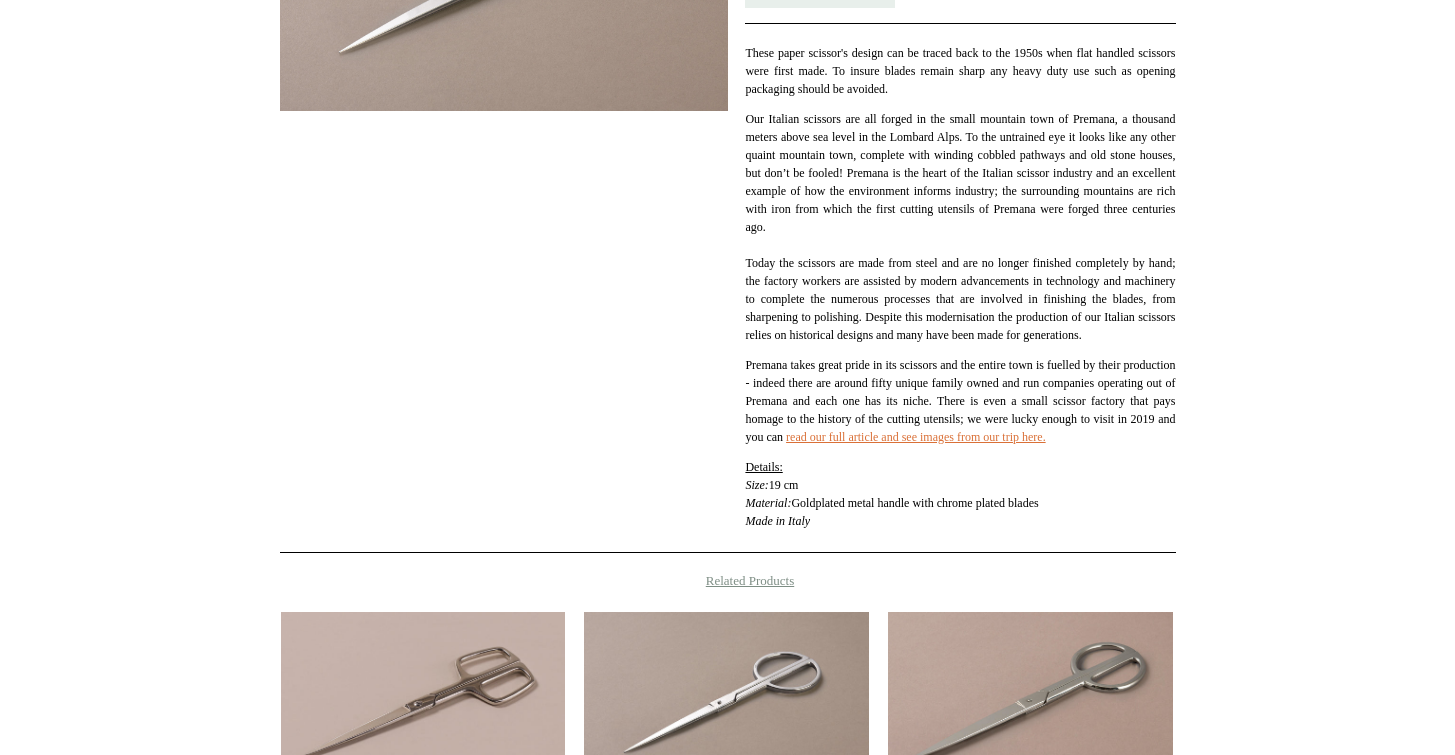 scroll, scrollTop: 949, scrollLeft: 0, axis: vertical 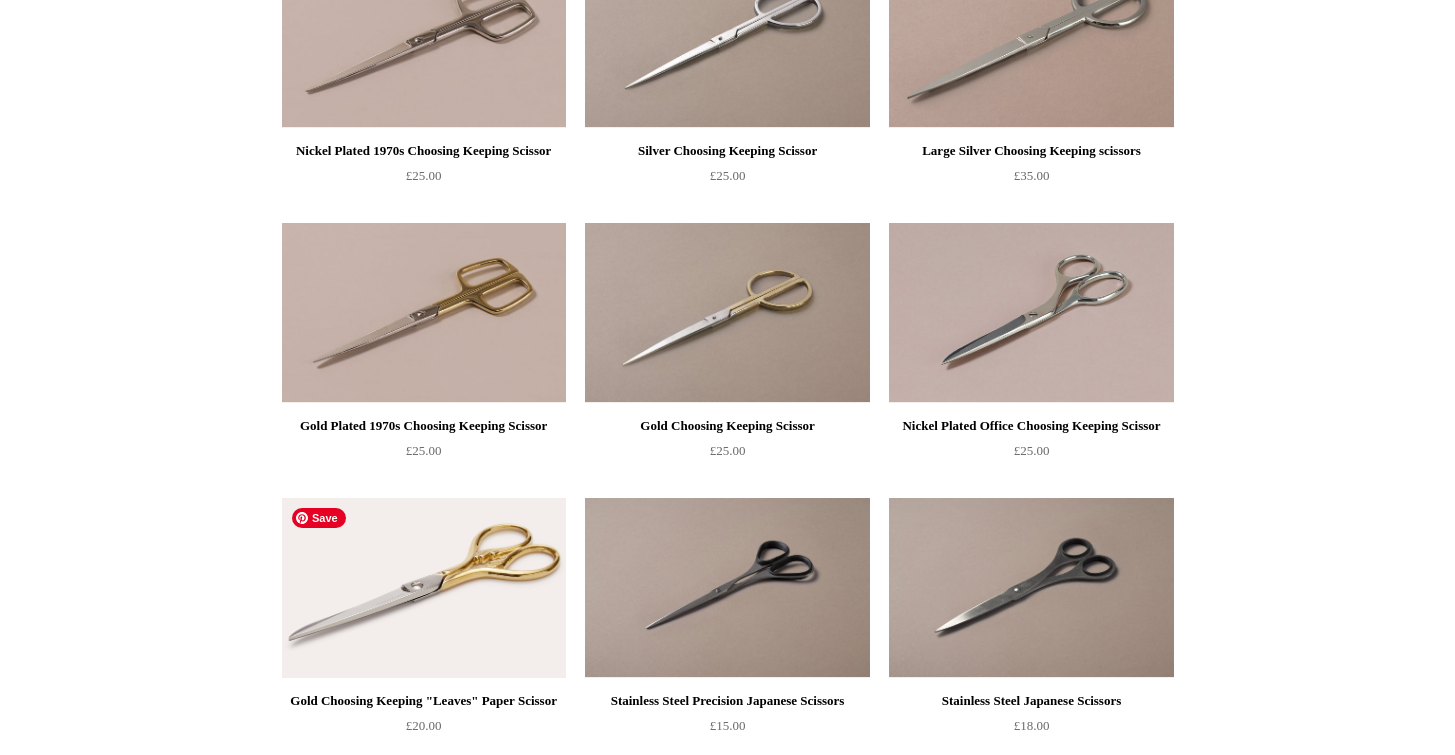 click at bounding box center [424, 588] 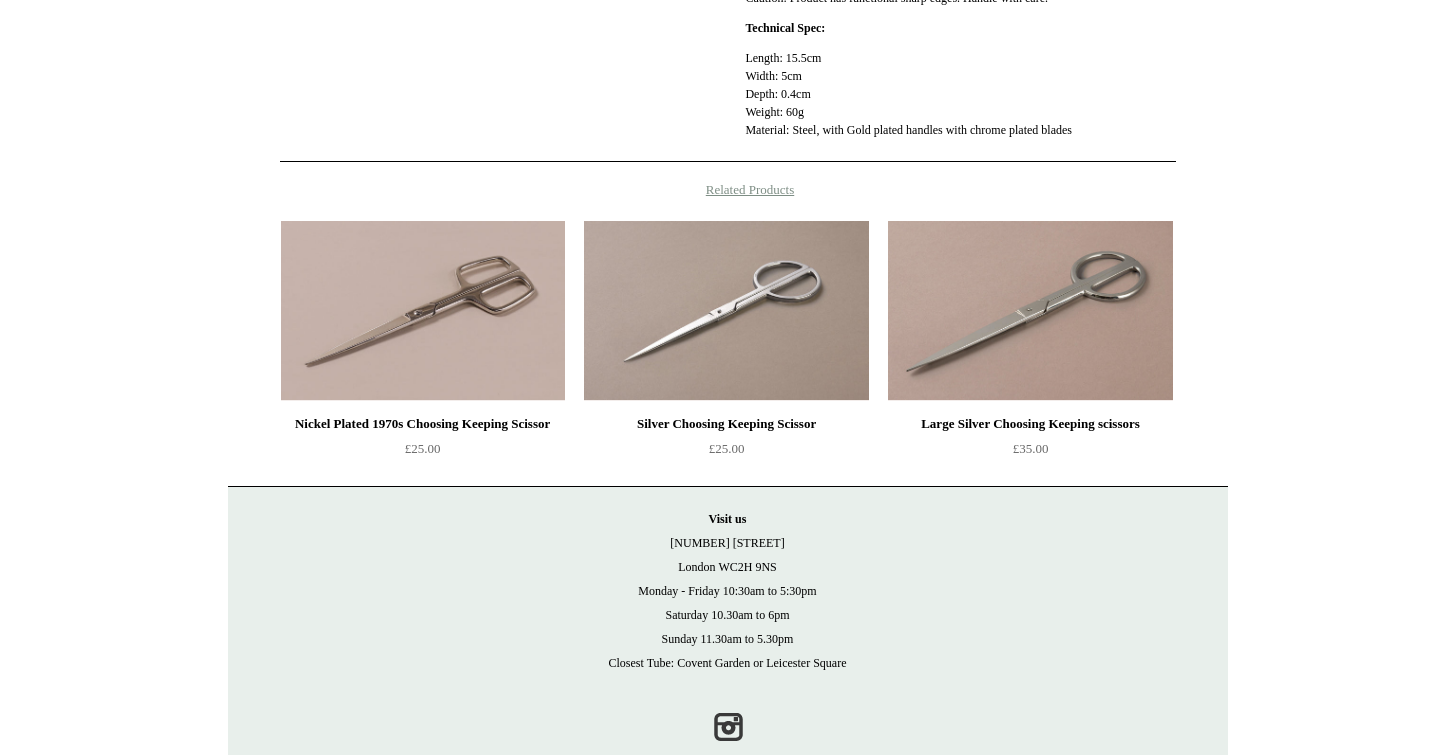 scroll, scrollTop: 0, scrollLeft: 0, axis: both 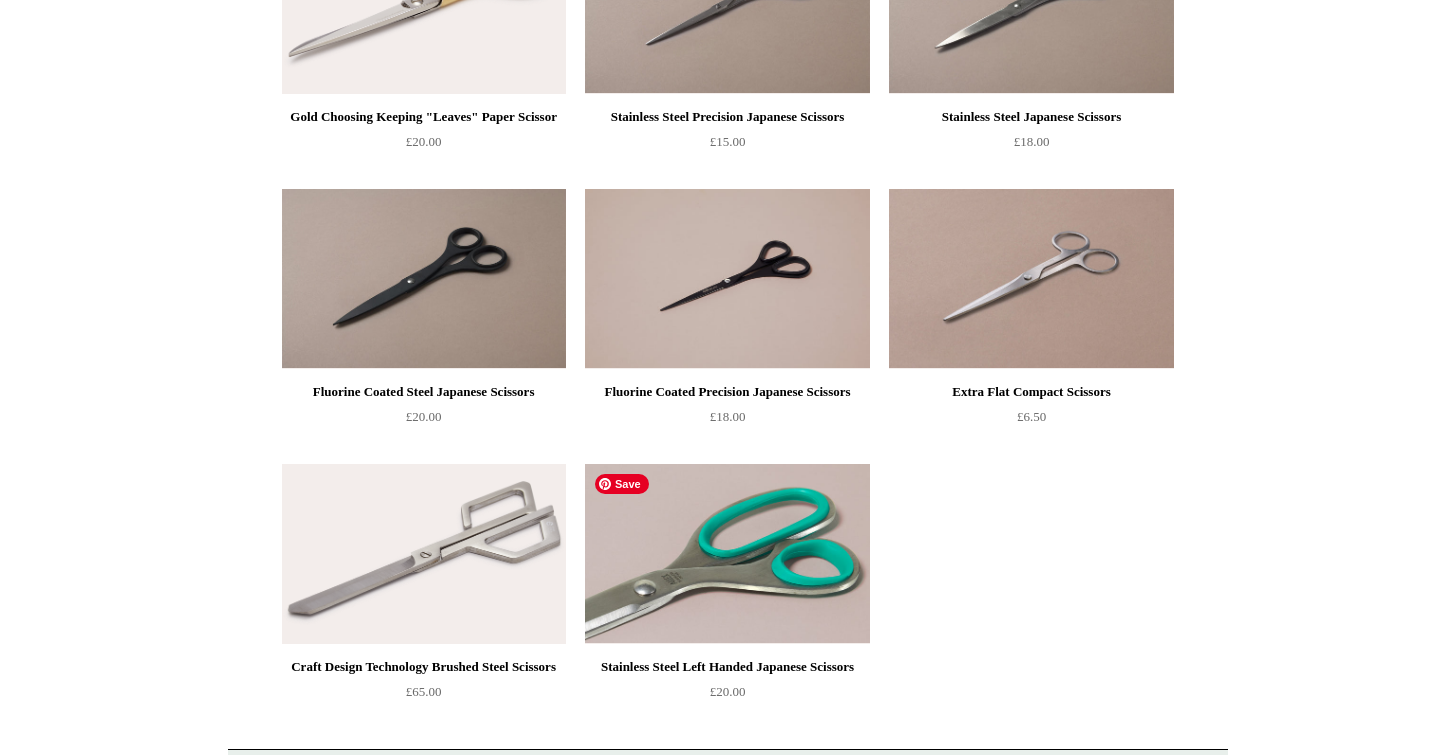 click at bounding box center (727, 554) 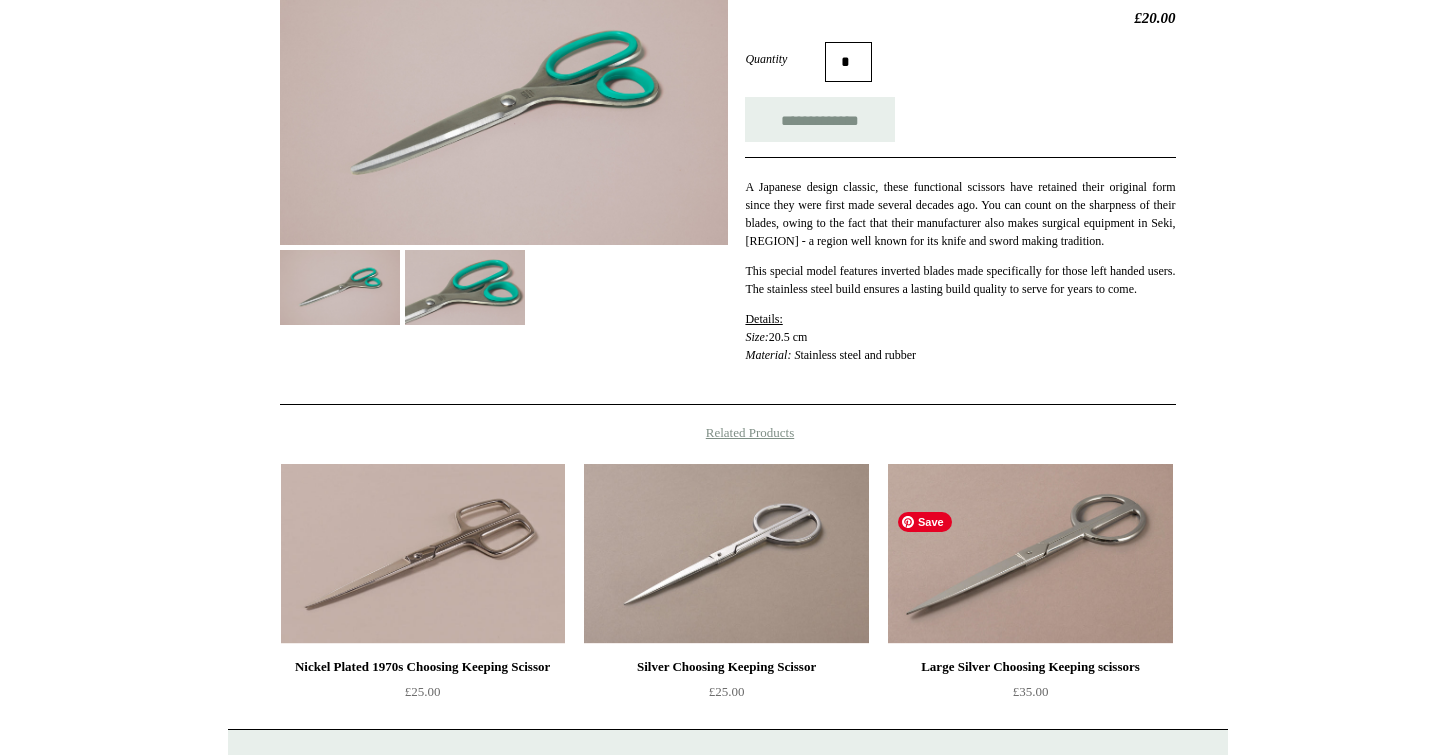 scroll, scrollTop: 0, scrollLeft: 0, axis: both 